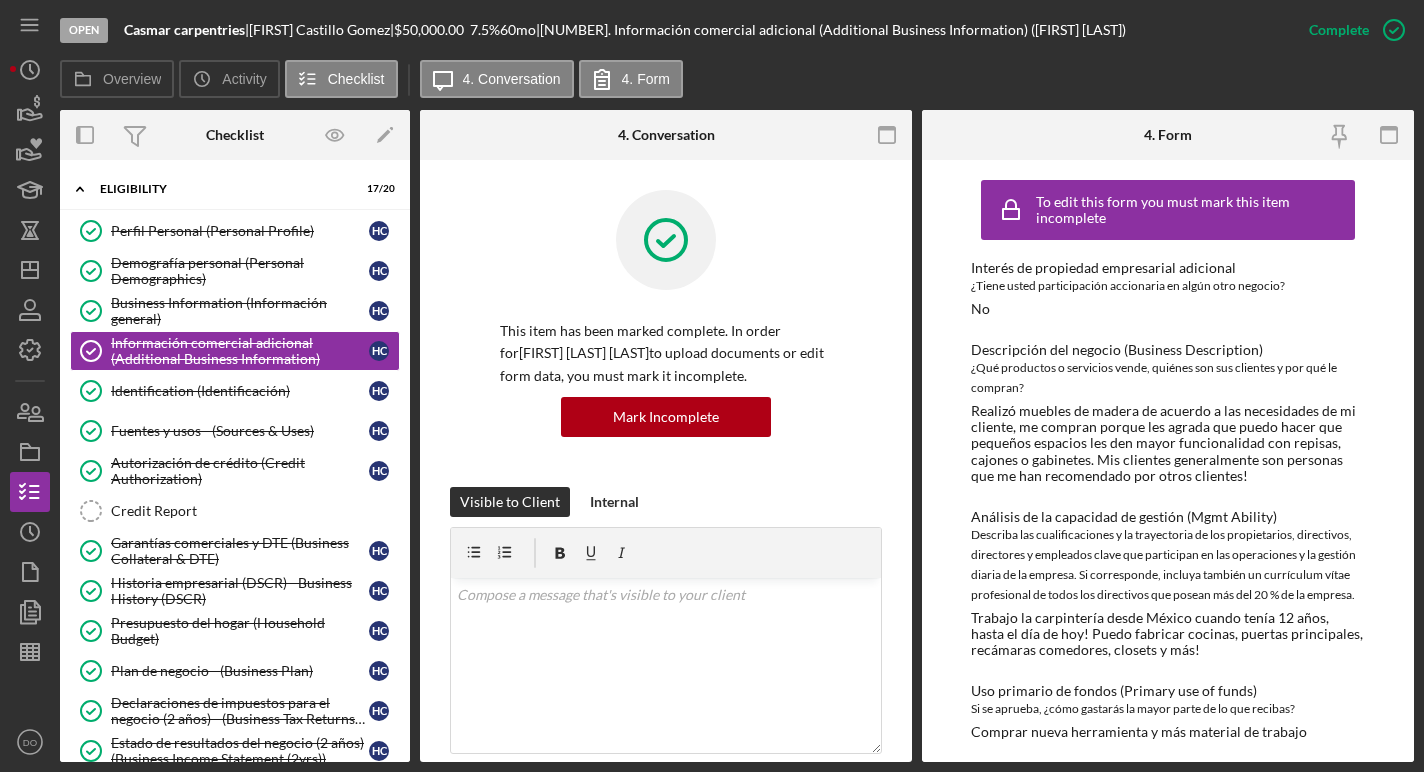 scroll, scrollTop: 0, scrollLeft: 0, axis: both 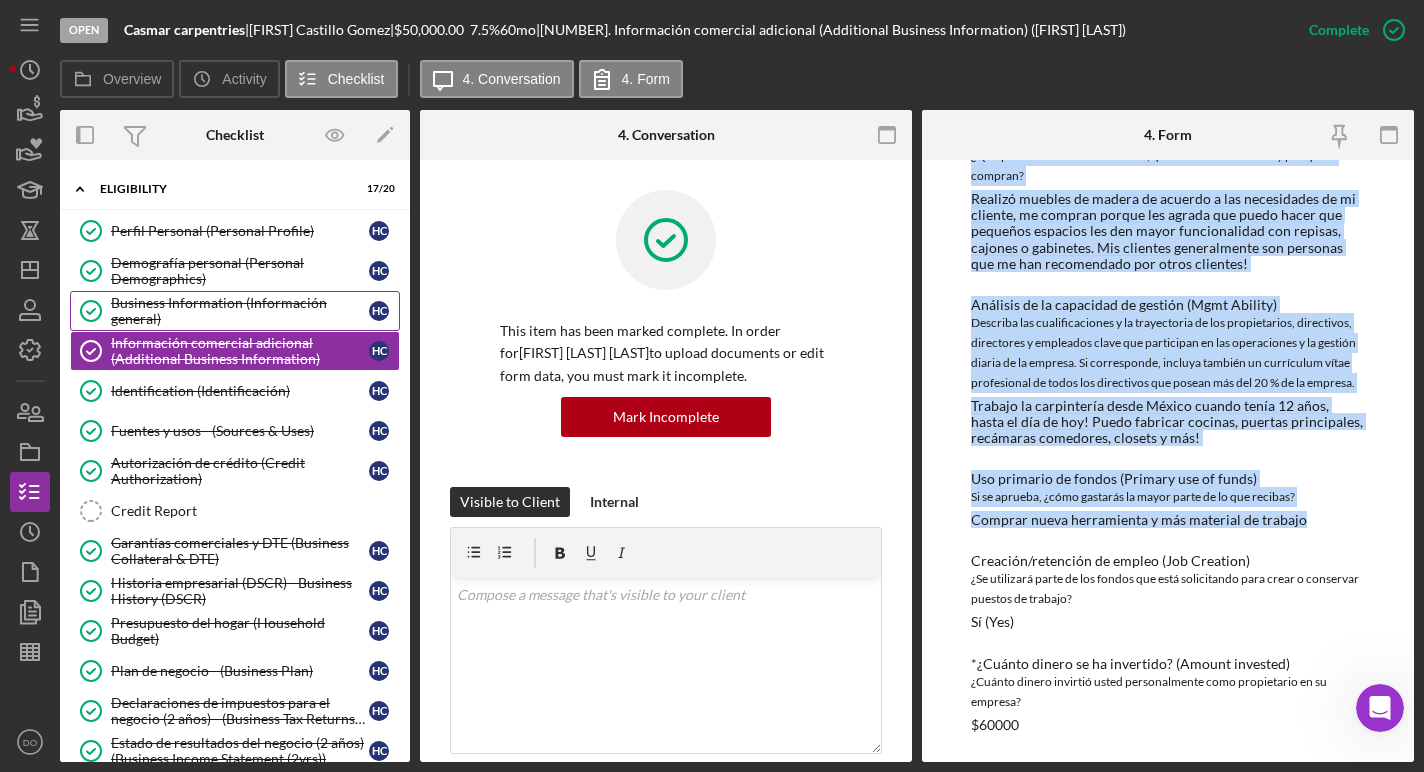 click on "Business Information (Información general)" at bounding box center [240, 311] 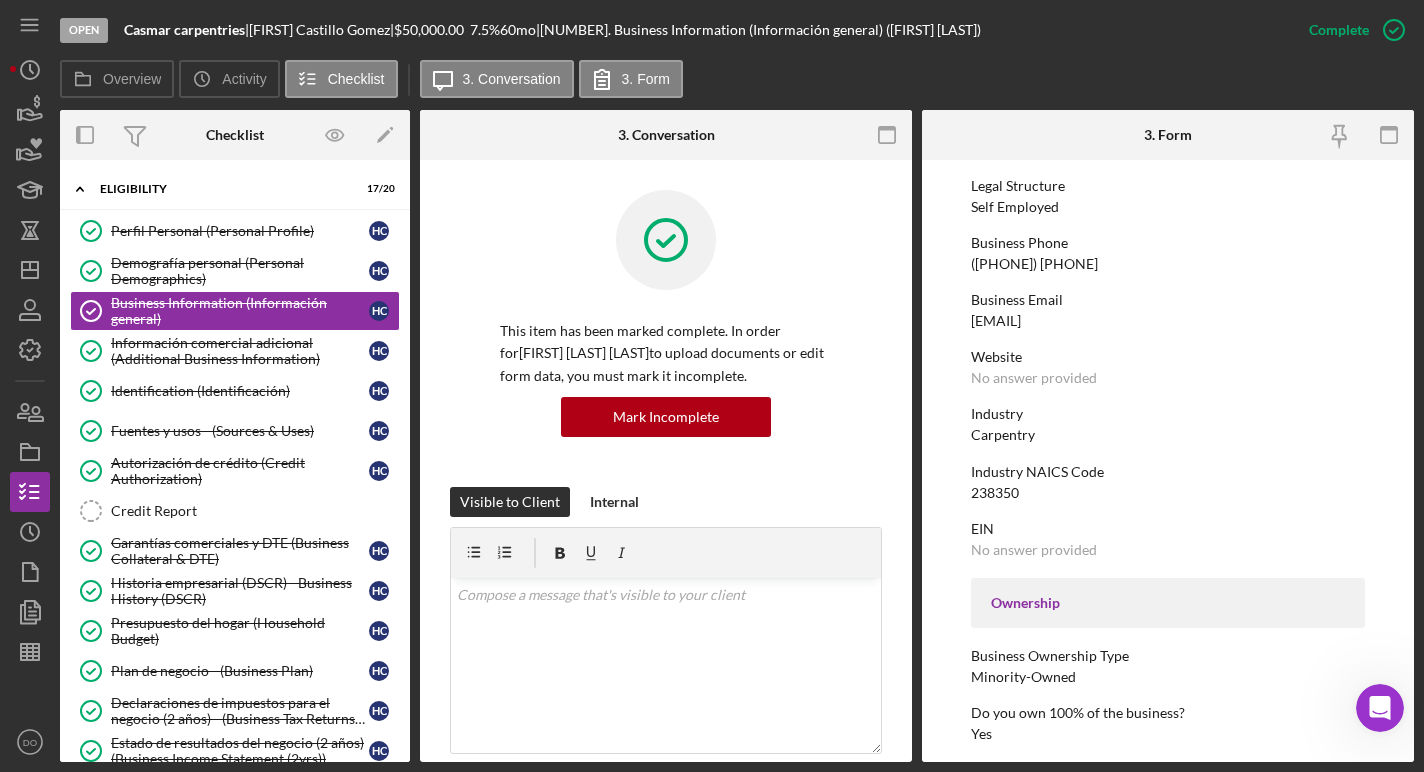 scroll, scrollTop: 299, scrollLeft: 0, axis: vertical 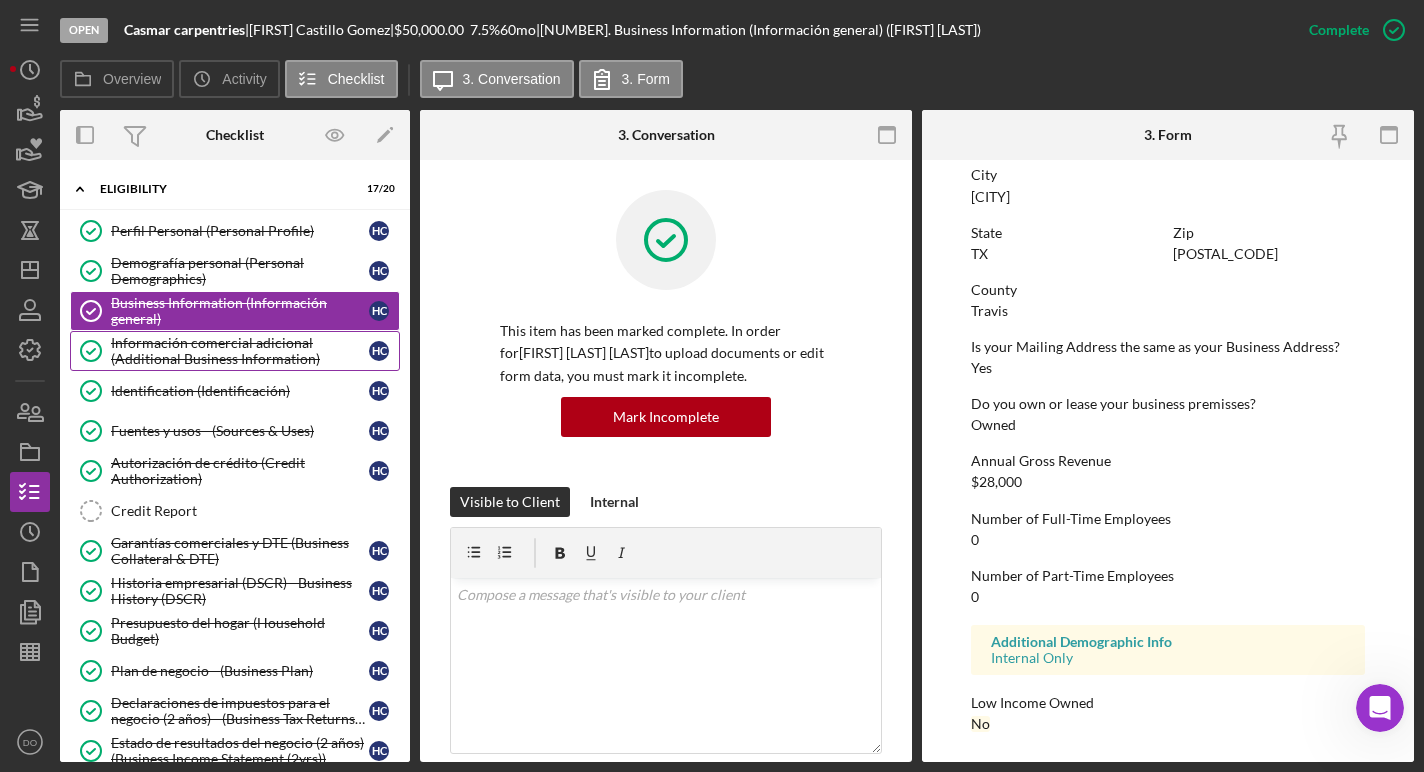 click on "Información comercial adicional (Additional Business Information)" at bounding box center [240, 351] 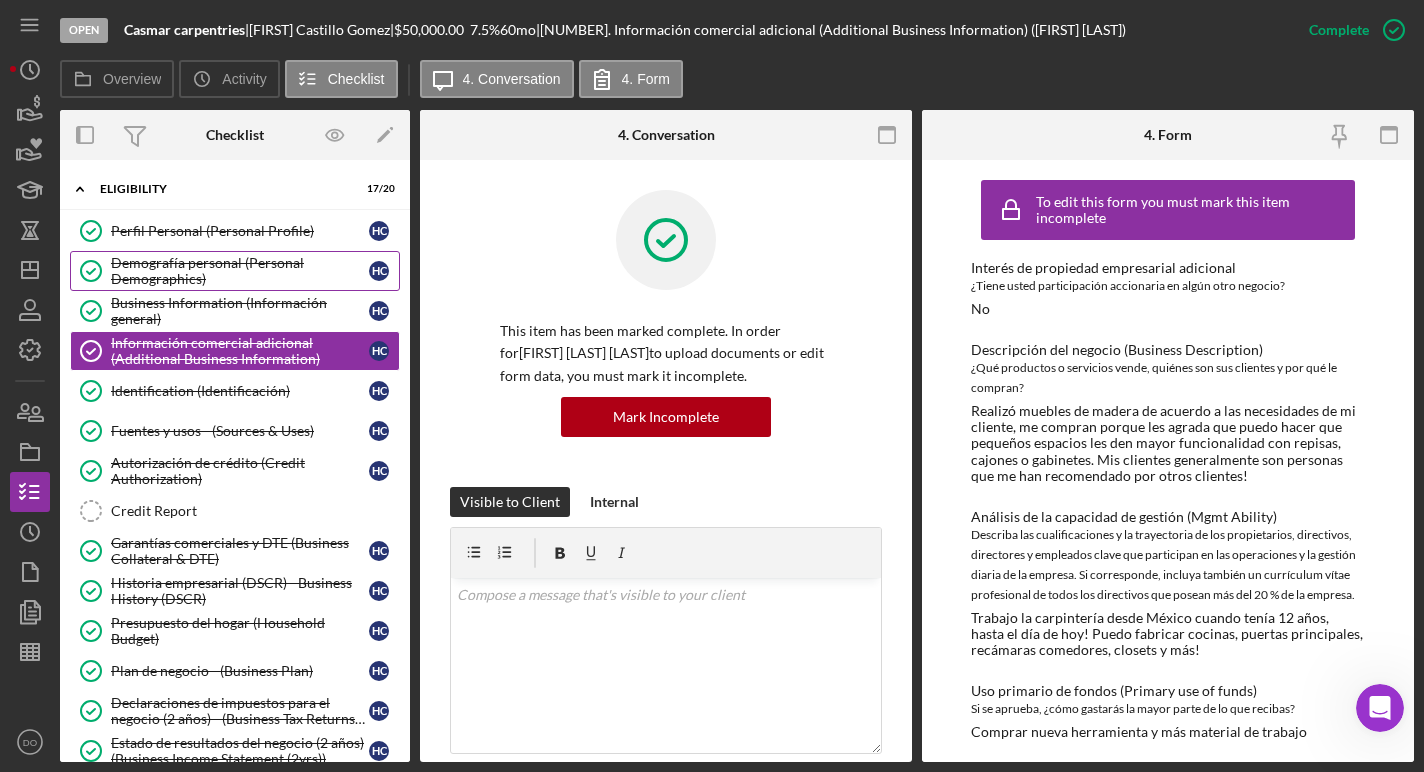 click on "Demografía personal (Personal Demographics)" at bounding box center [240, 271] 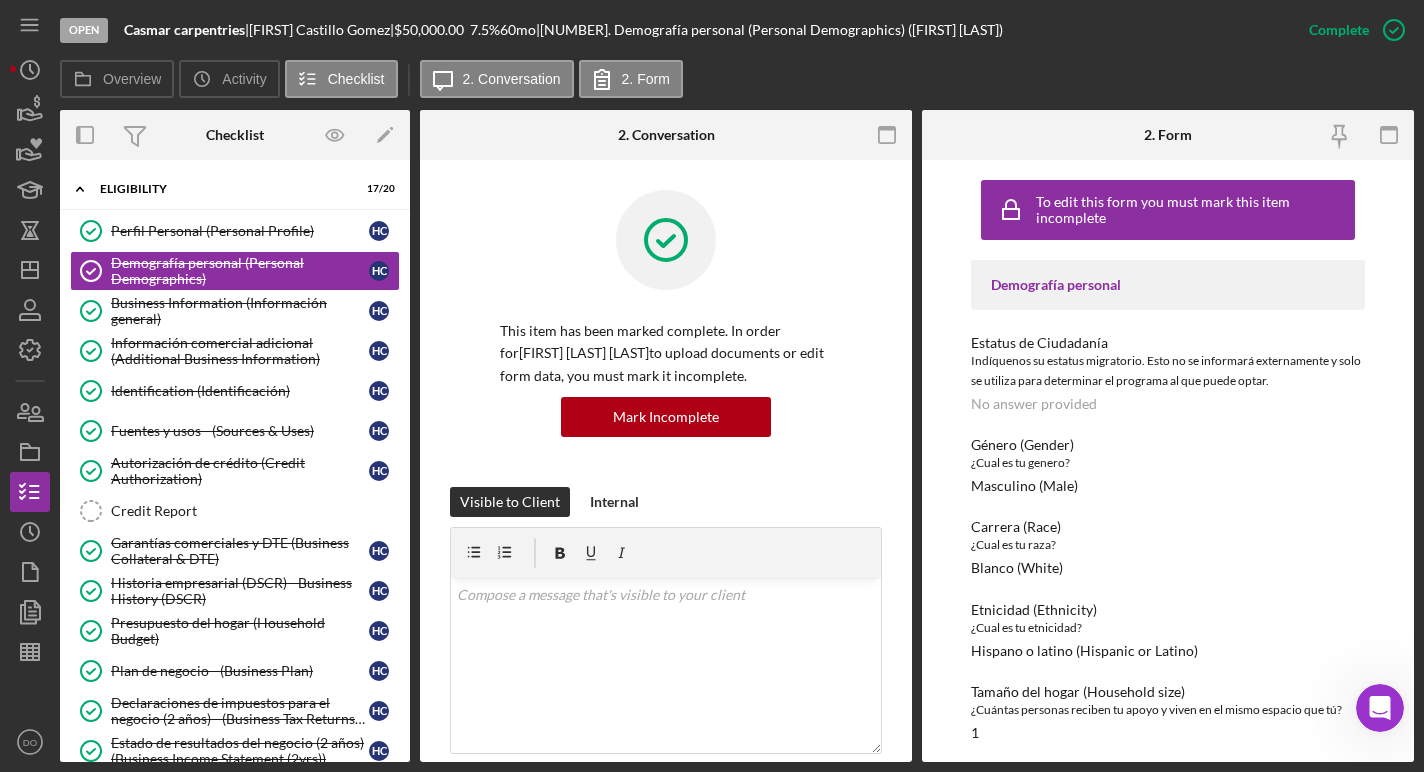 scroll, scrollTop: 111, scrollLeft: 0, axis: vertical 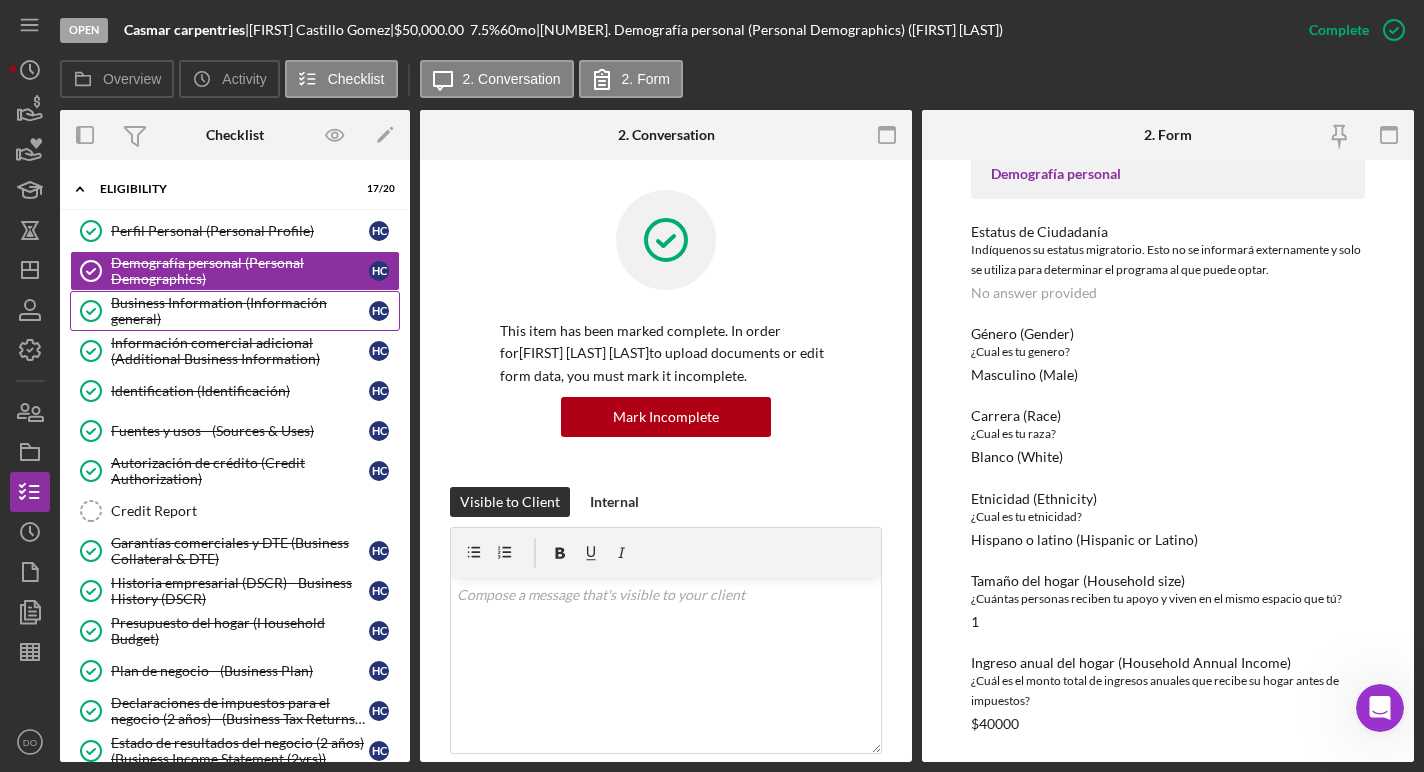click on "Business Information (Información general)" at bounding box center [240, 311] 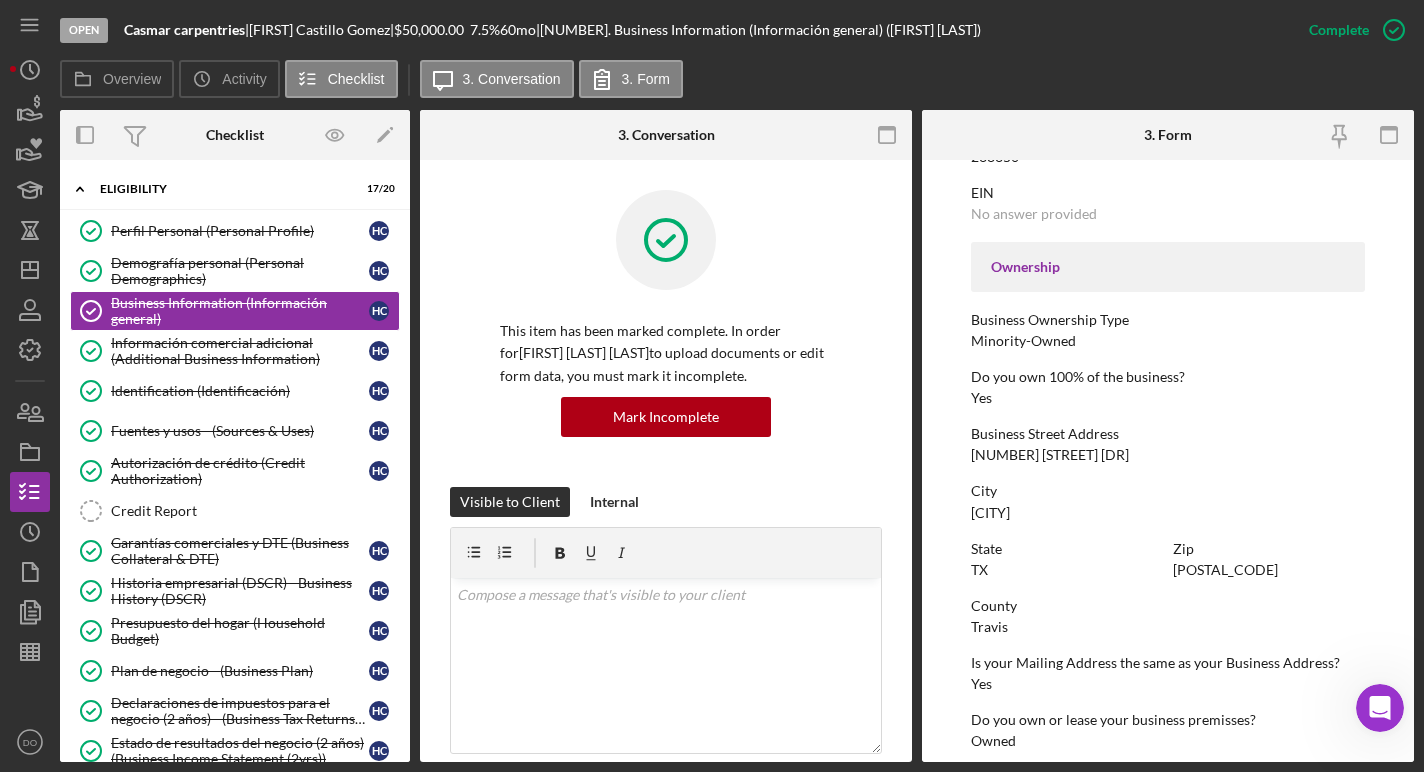 scroll, scrollTop: 906, scrollLeft: 0, axis: vertical 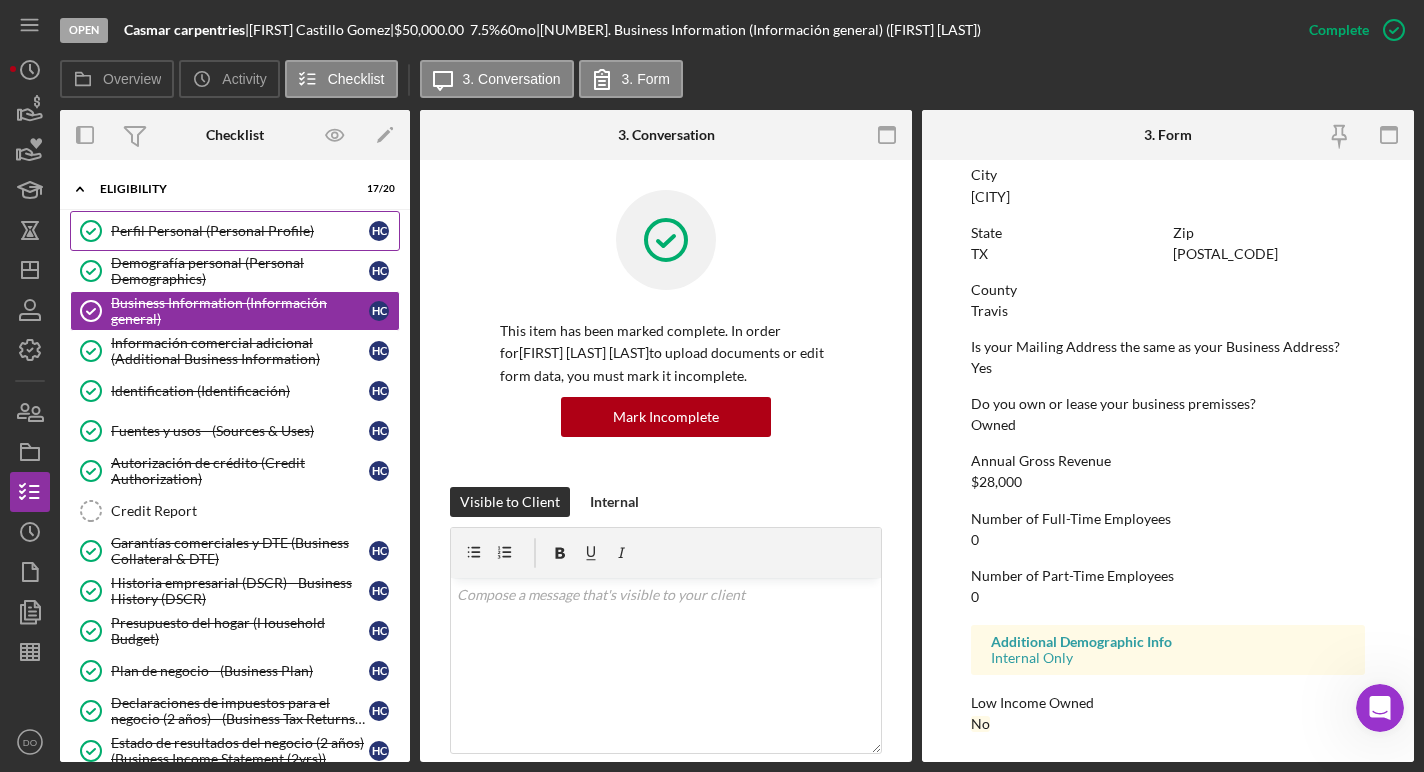click on "Perfil Personal (Personal Profile)" at bounding box center (240, 231) 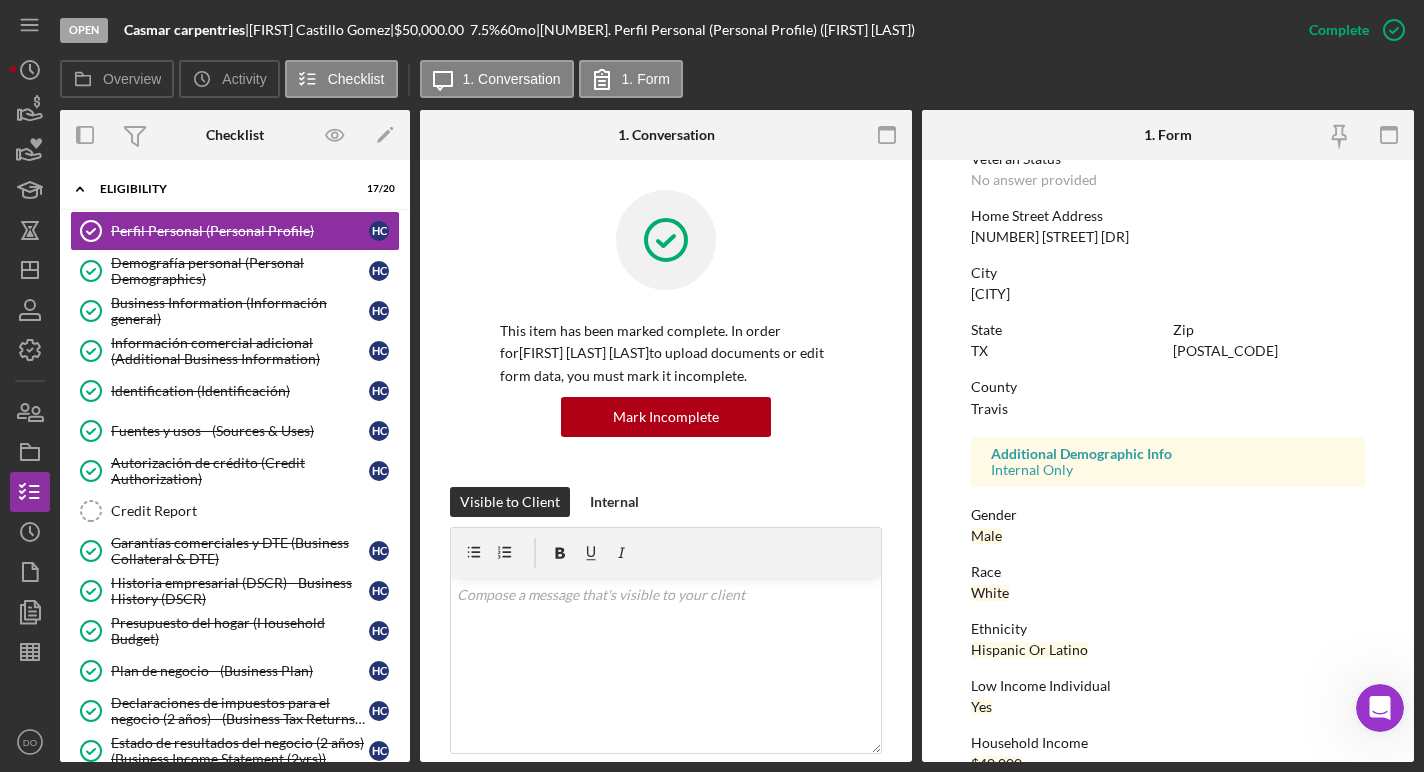 scroll, scrollTop: 347, scrollLeft: 0, axis: vertical 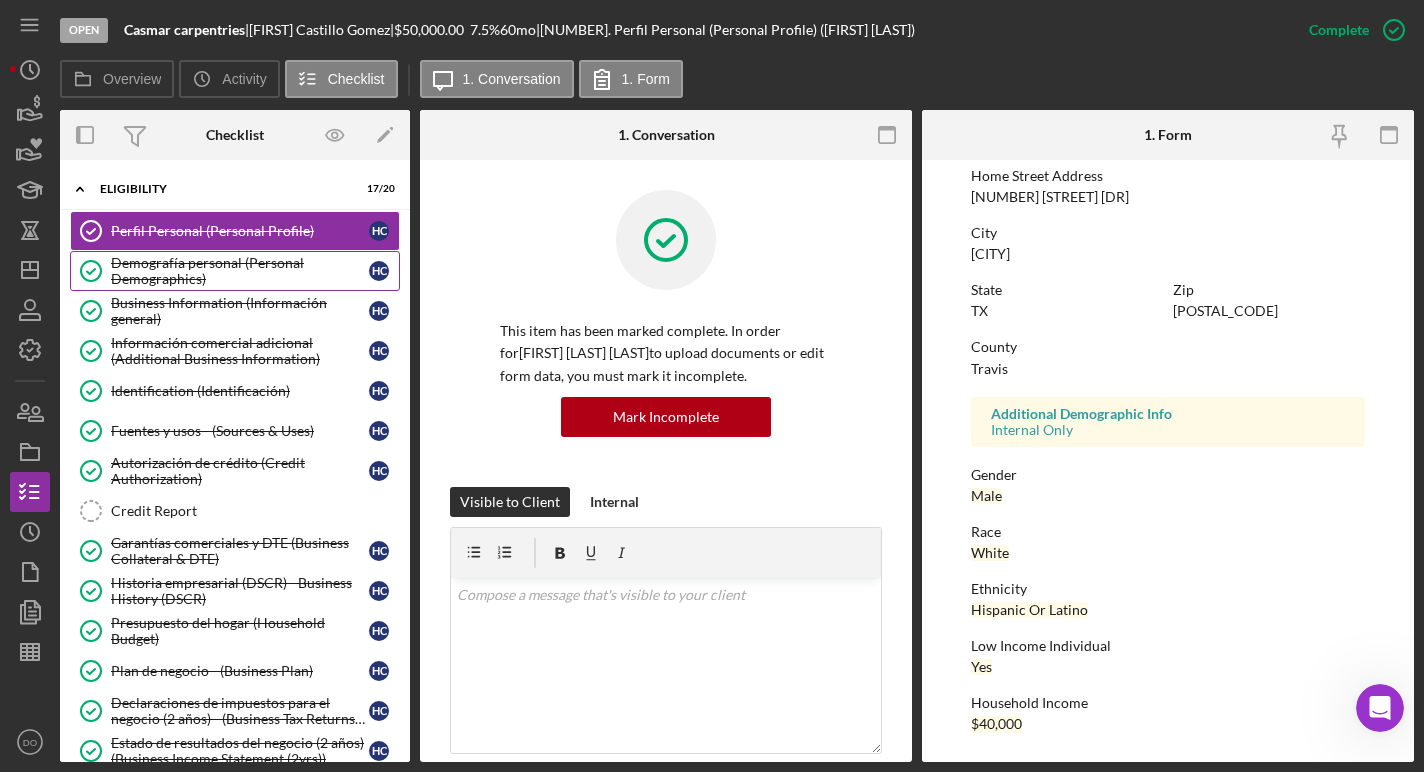 click on "Demografía personal (Personal Demographics)" at bounding box center (240, 271) 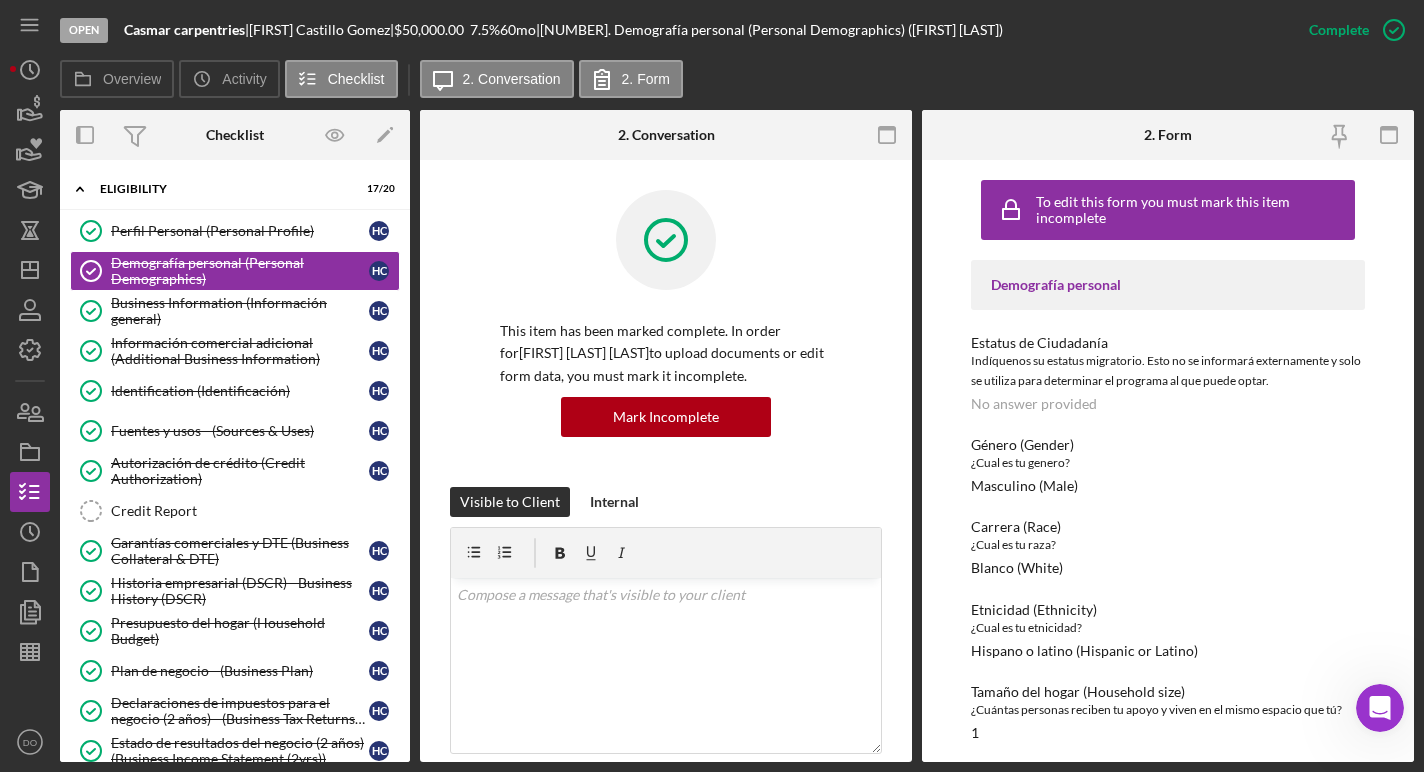 scroll, scrollTop: 111, scrollLeft: 0, axis: vertical 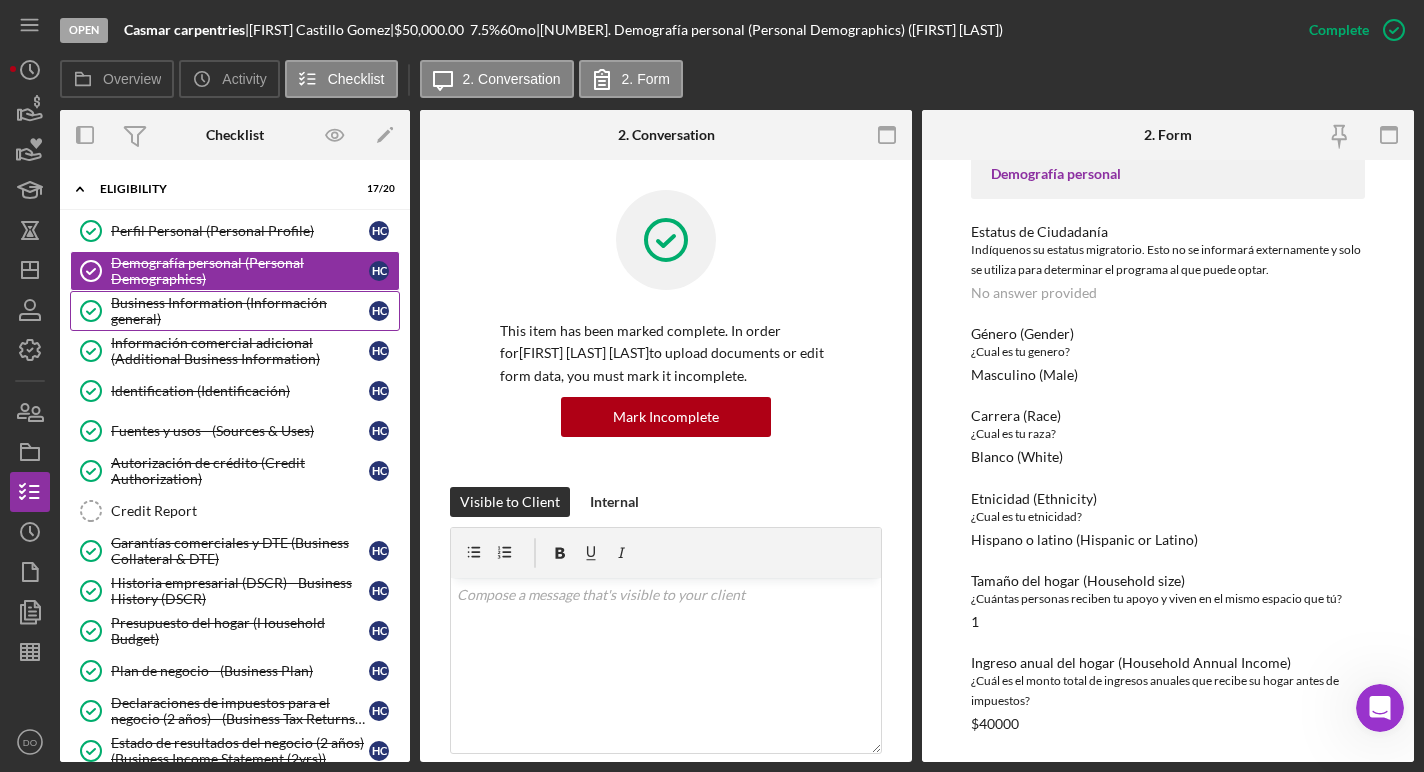 click on "Business Information (Información general)" at bounding box center [240, 311] 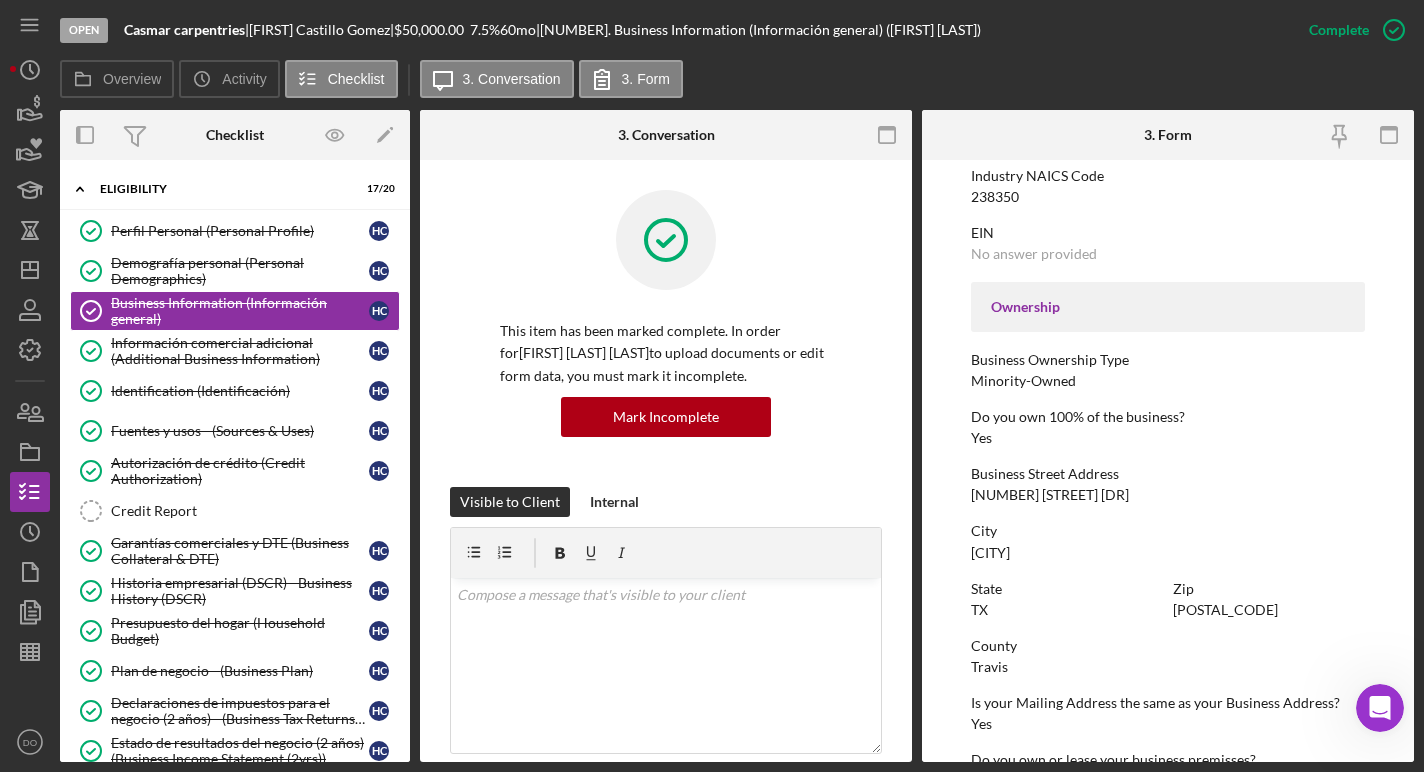 scroll, scrollTop: 906, scrollLeft: 0, axis: vertical 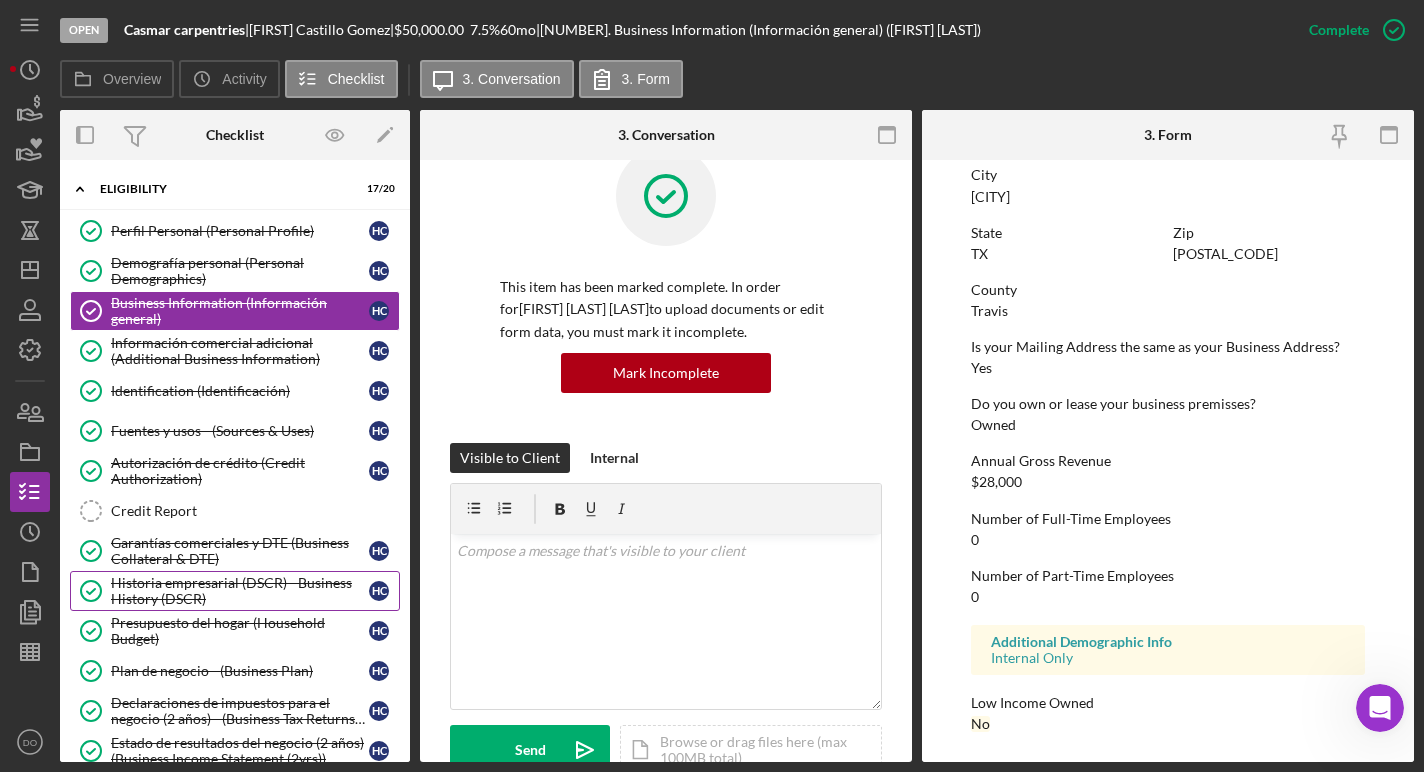 click on "Historia empresarial (DSCR) - Business History (DSCR)" at bounding box center [240, 591] 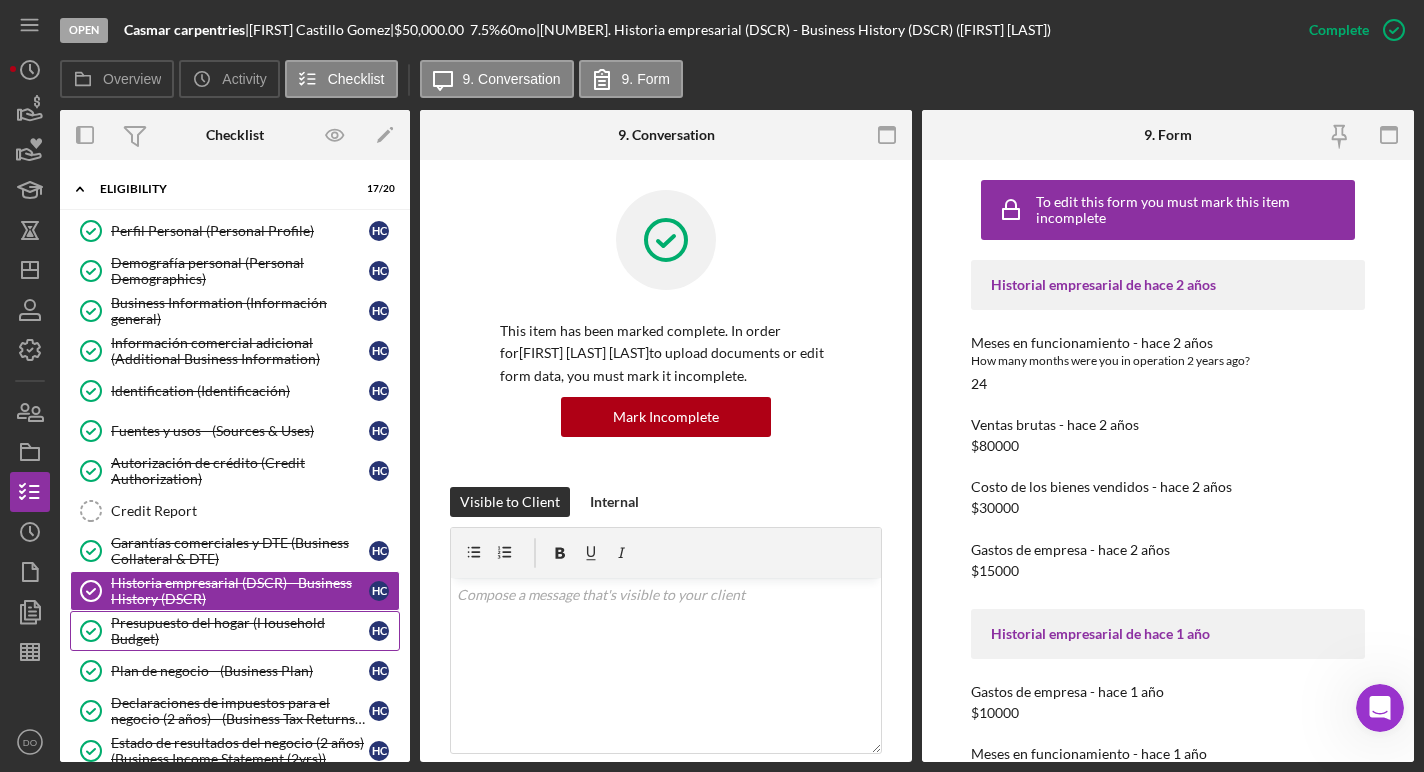 click on "Presupuesto del hogar (Household Budget)" at bounding box center (240, 631) 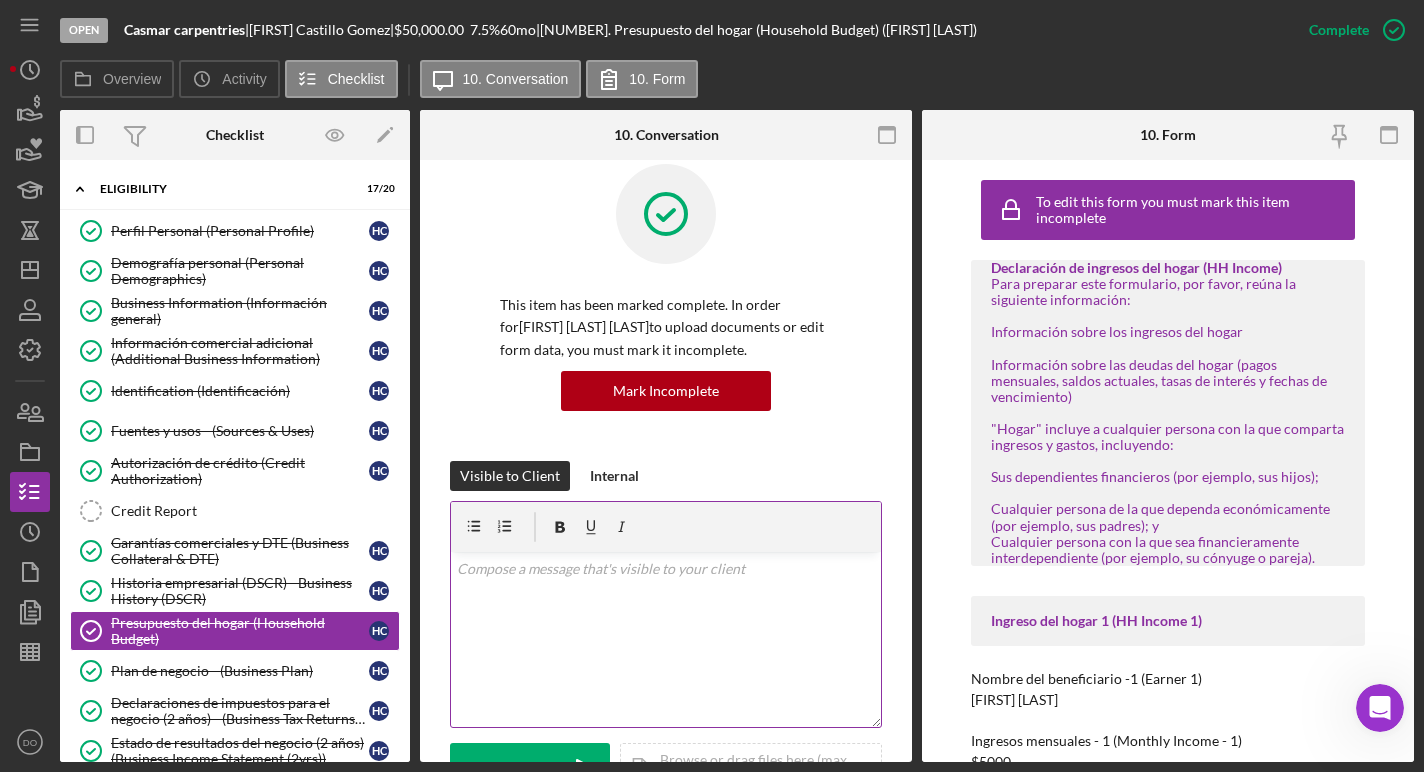 scroll, scrollTop: 39, scrollLeft: 0, axis: vertical 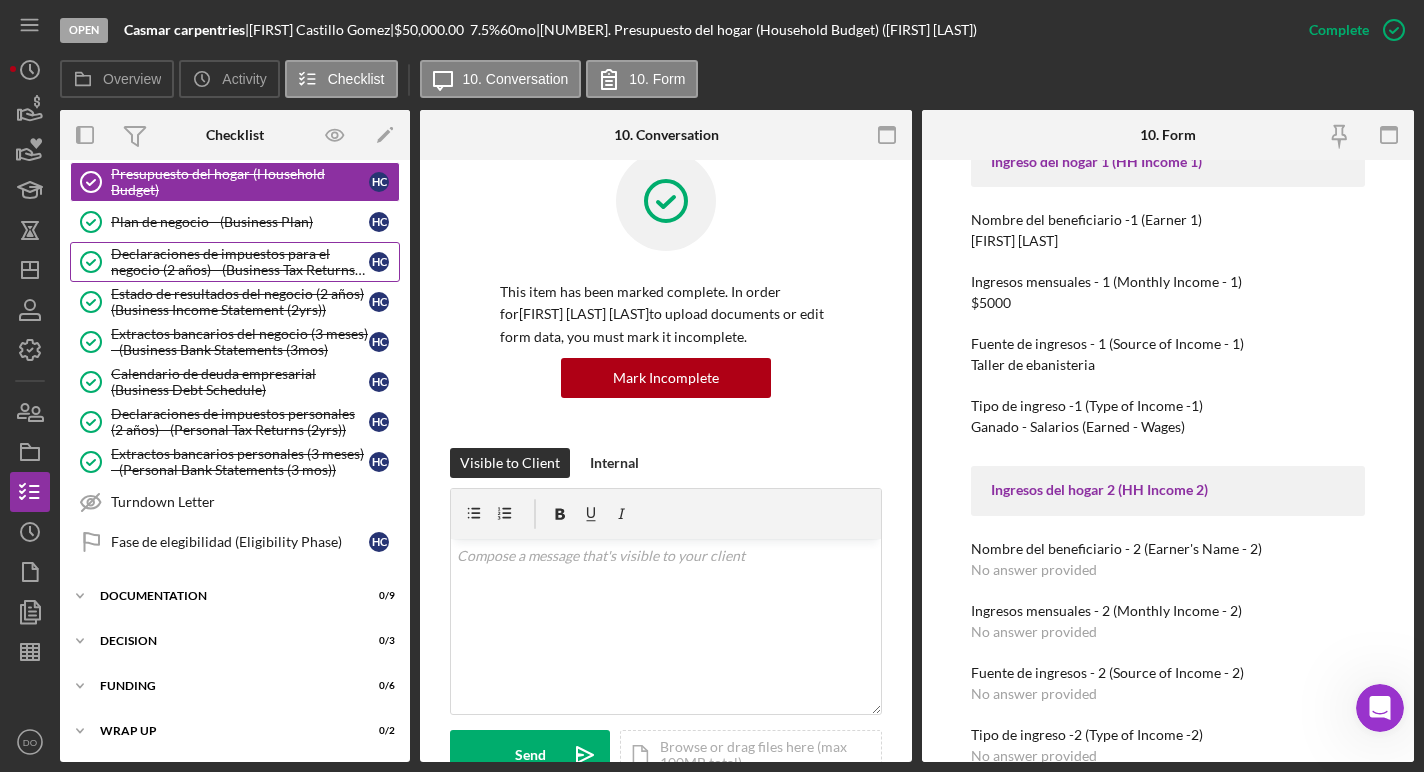 click on "Declaraciones de impuestos para el negocio (2 años) - (Business Tax Returns (2yrs))" at bounding box center [240, 262] 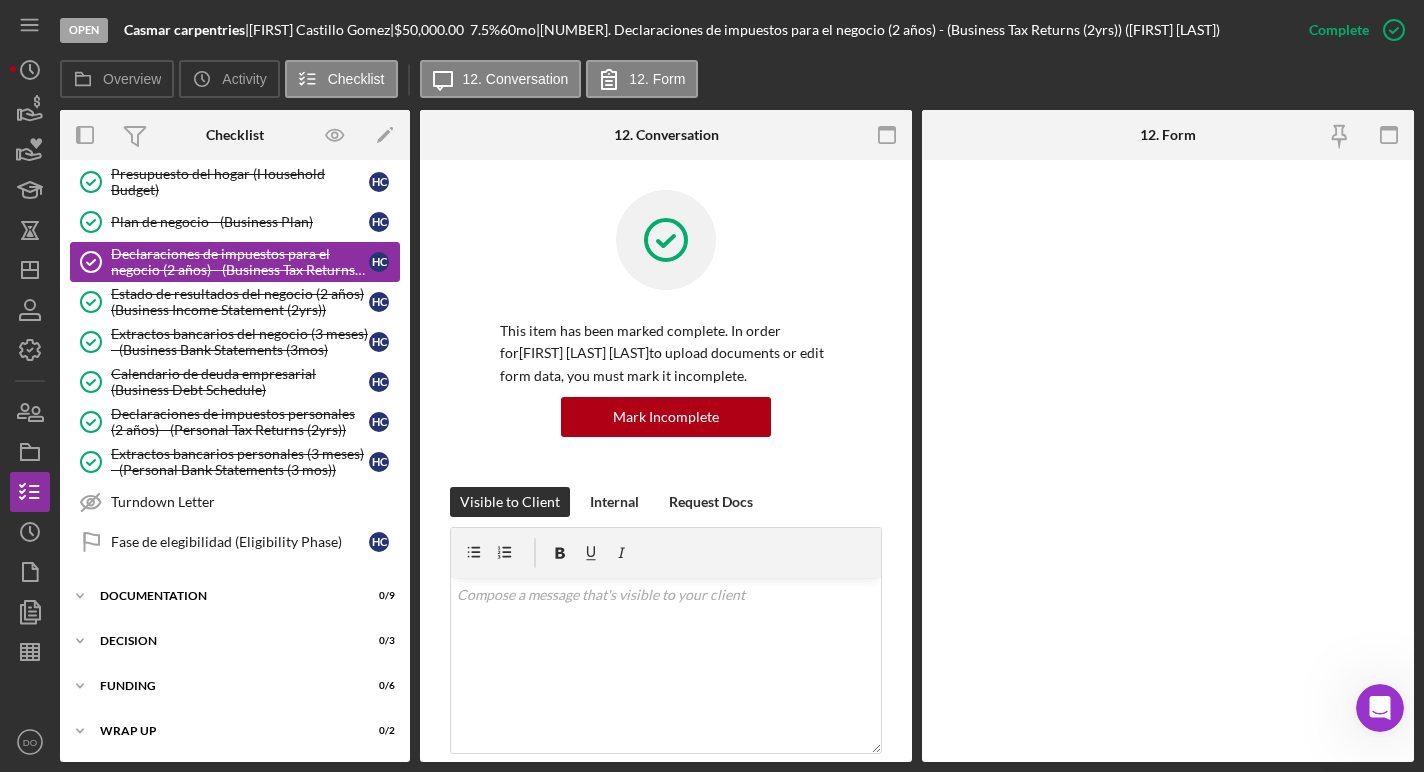 scroll, scrollTop: 449, scrollLeft: 0, axis: vertical 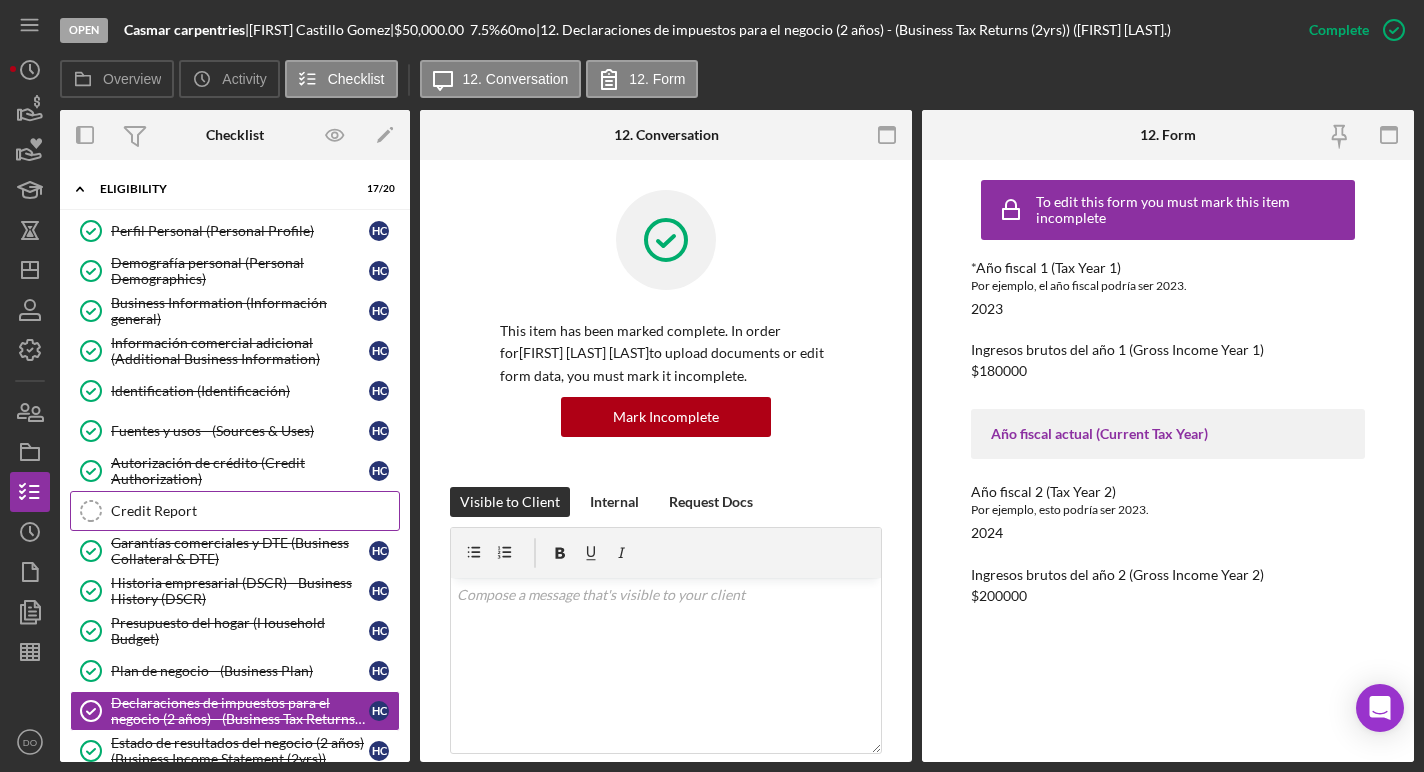 click on "Credit Report Credit Report" at bounding box center [235, 511] 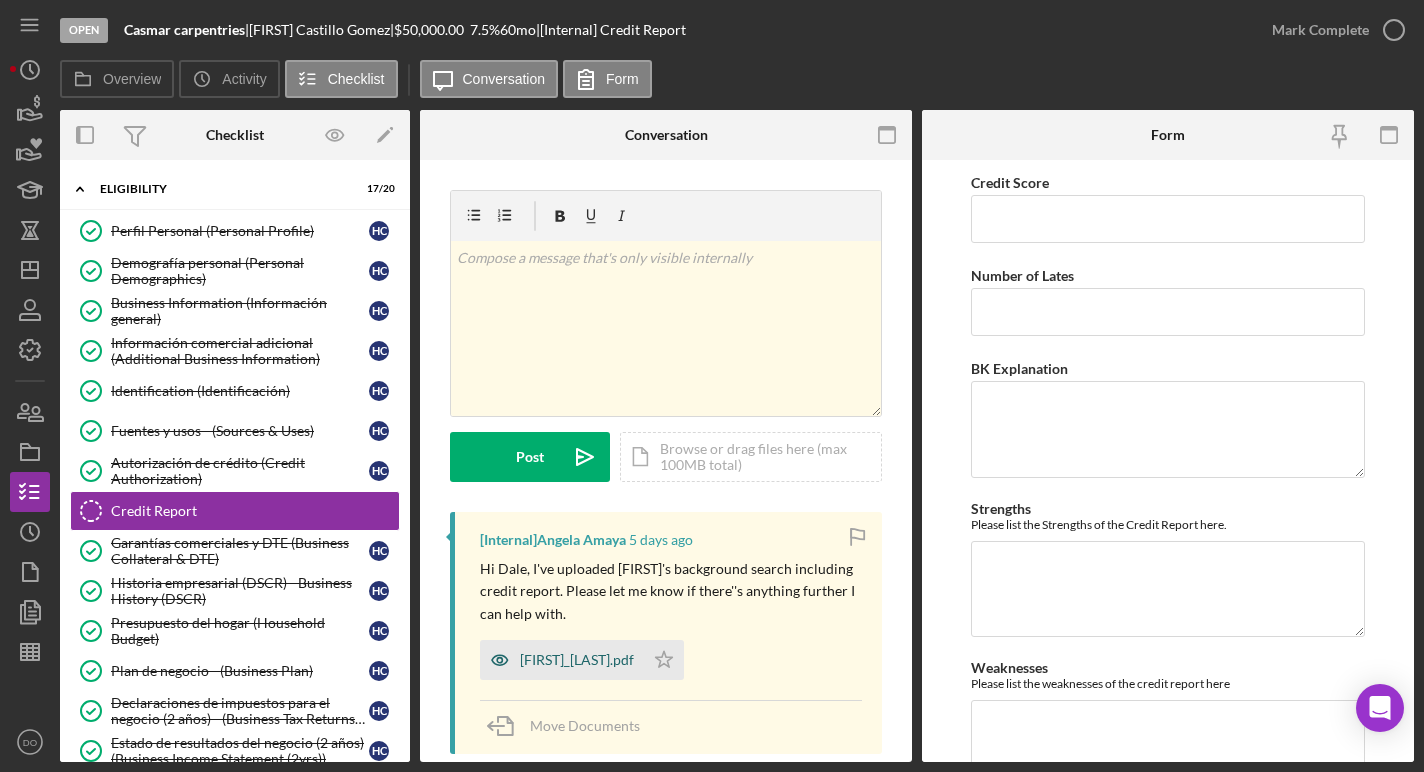 click on "[FIRST]_[LAST].pdf" at bounding box center (577, 660) 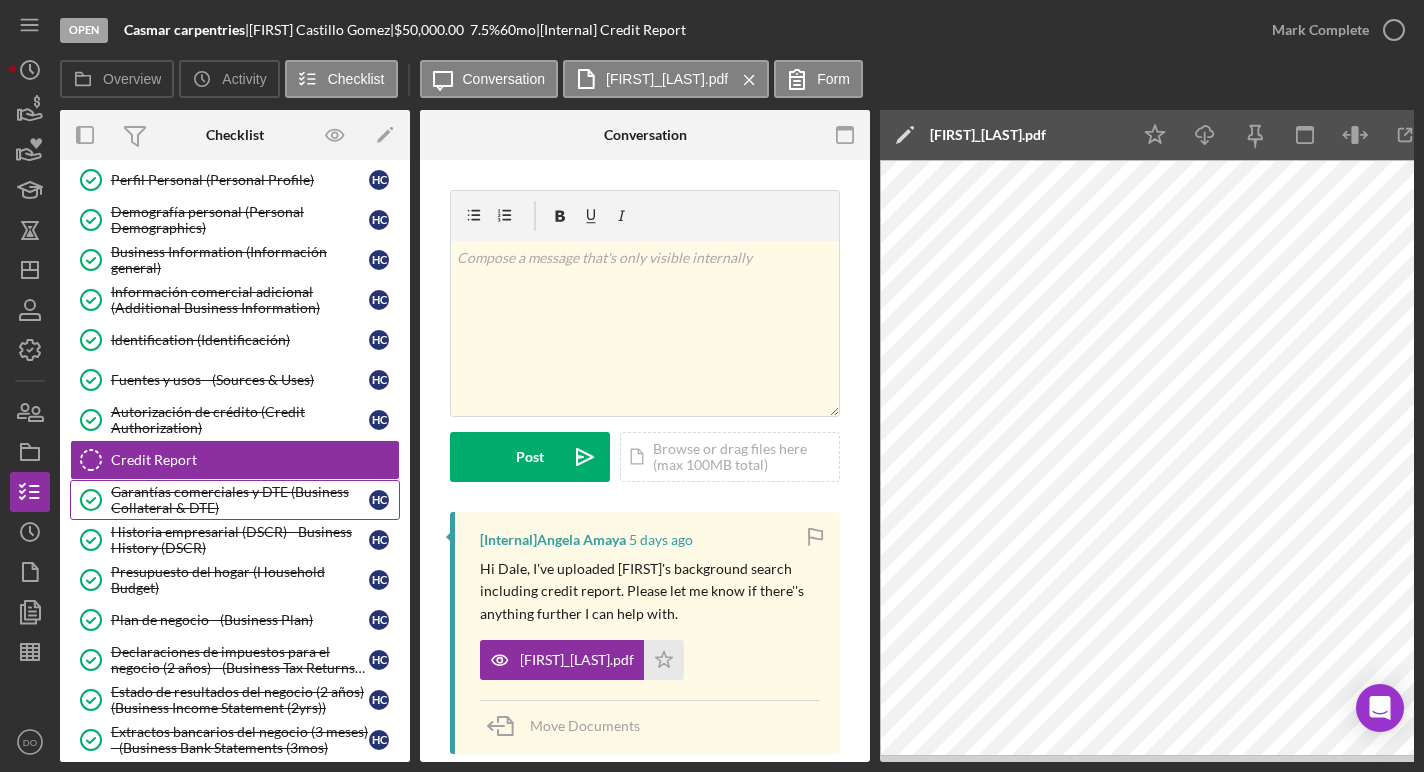 scroll, scrollTop: 64, scrollLeft: 0, axis: vertical 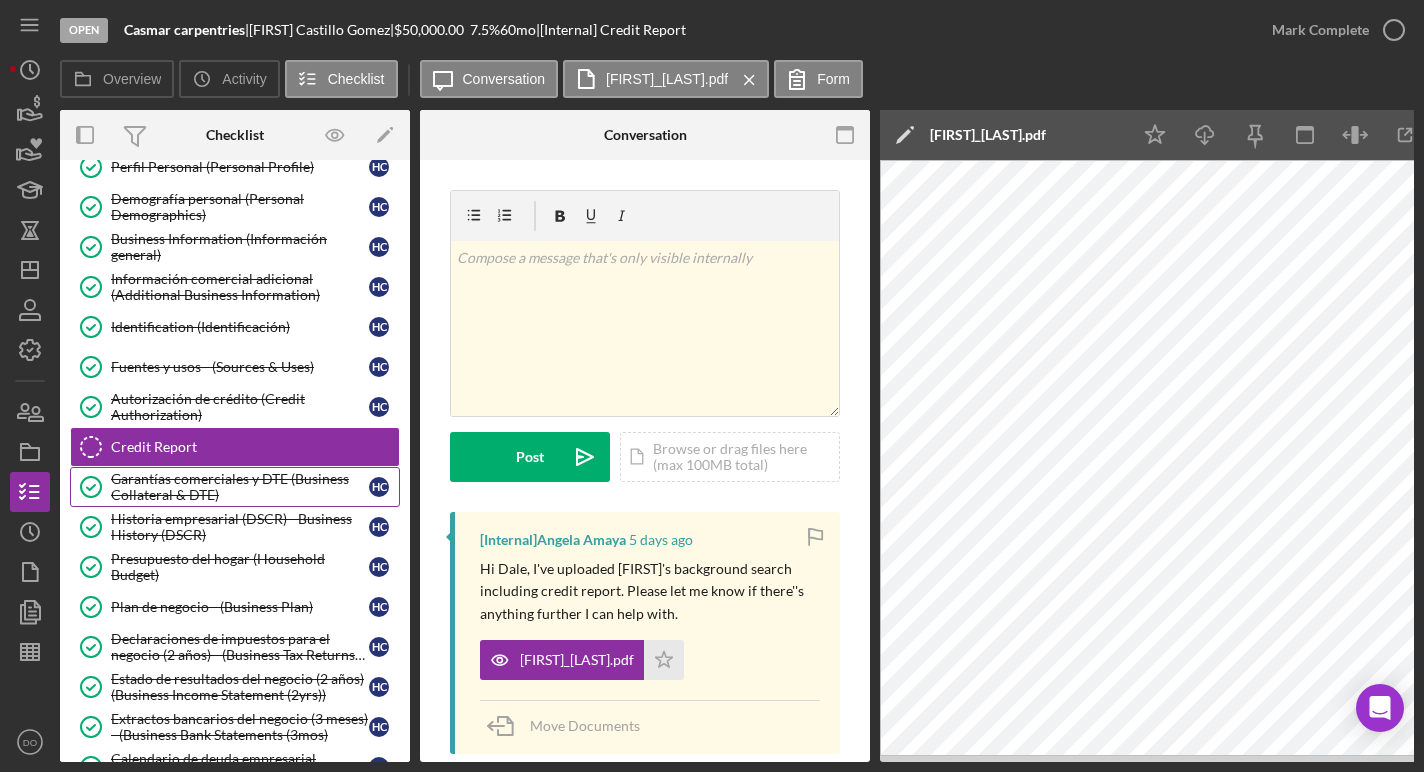 click on "Garantías comerciales y DTE (Business Collateral & DTE)" at bounding box center [240, 487] 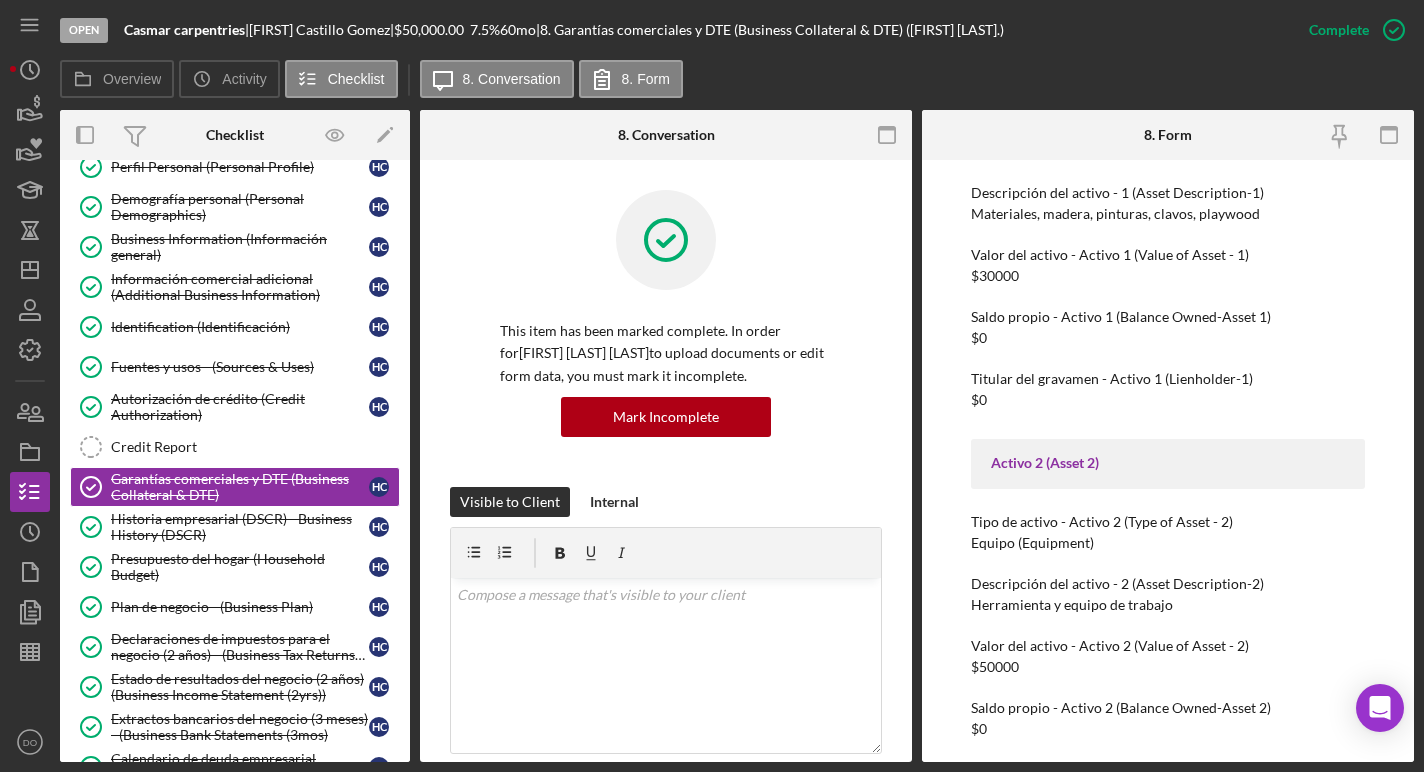 scroll, scrollTop: 512, scrollLeft: 0, axis: vertical 